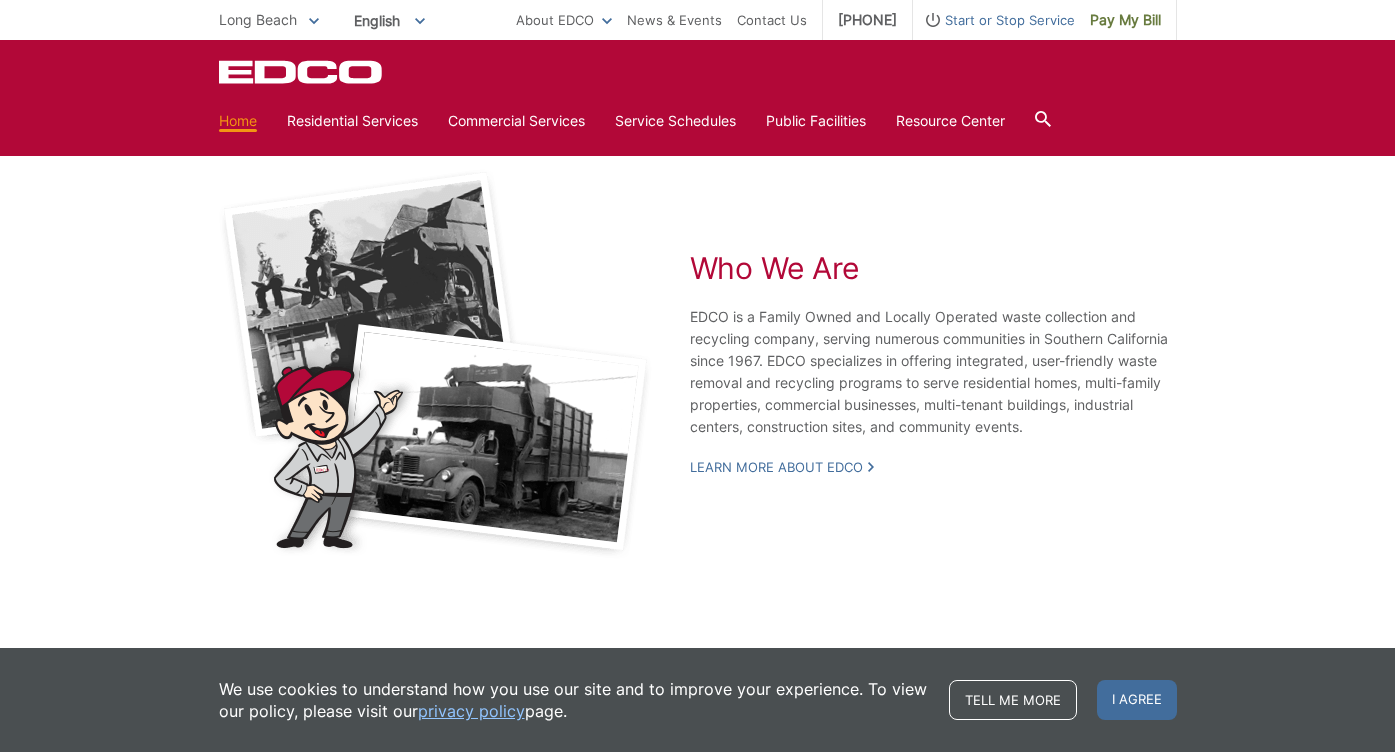 scroll, scrollTop: 3191, scrollLeft: 0, axis: vertical 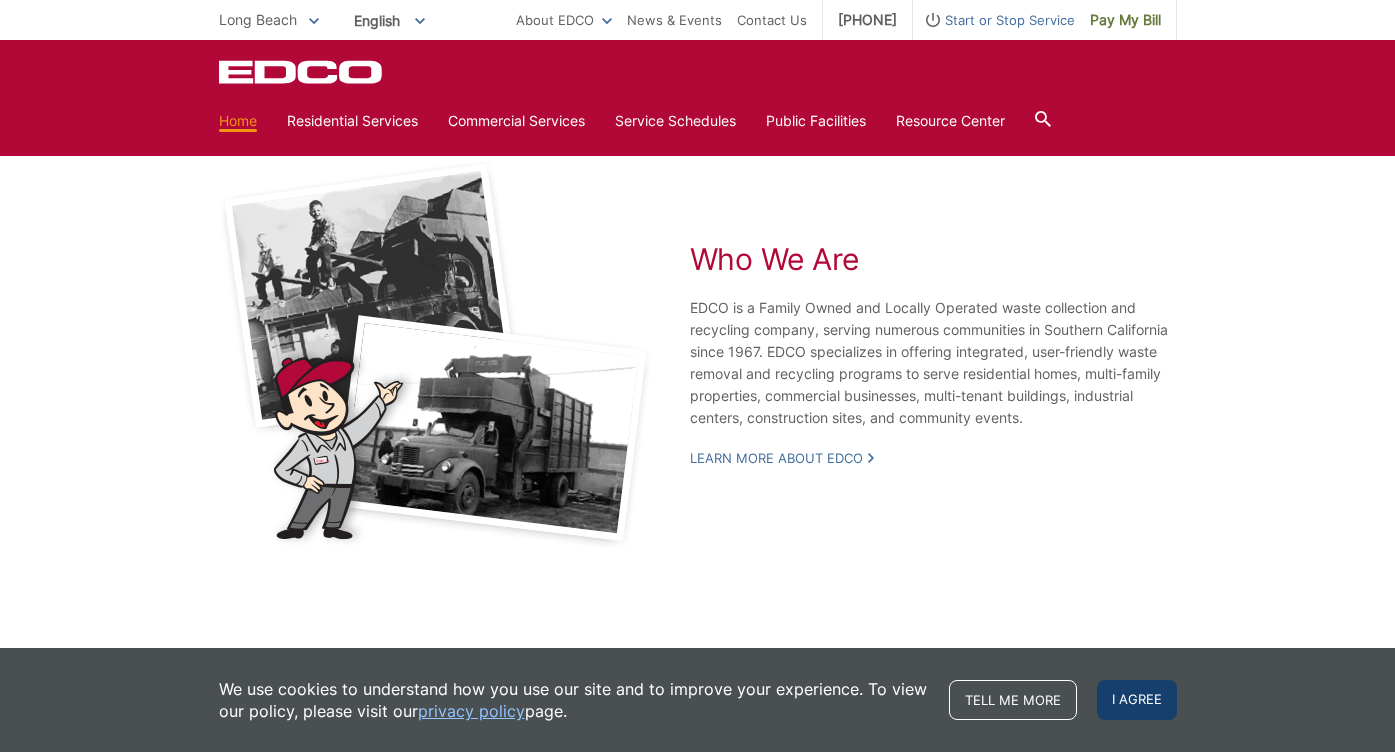 click on "I agree" at bounding box center (1137, 700) 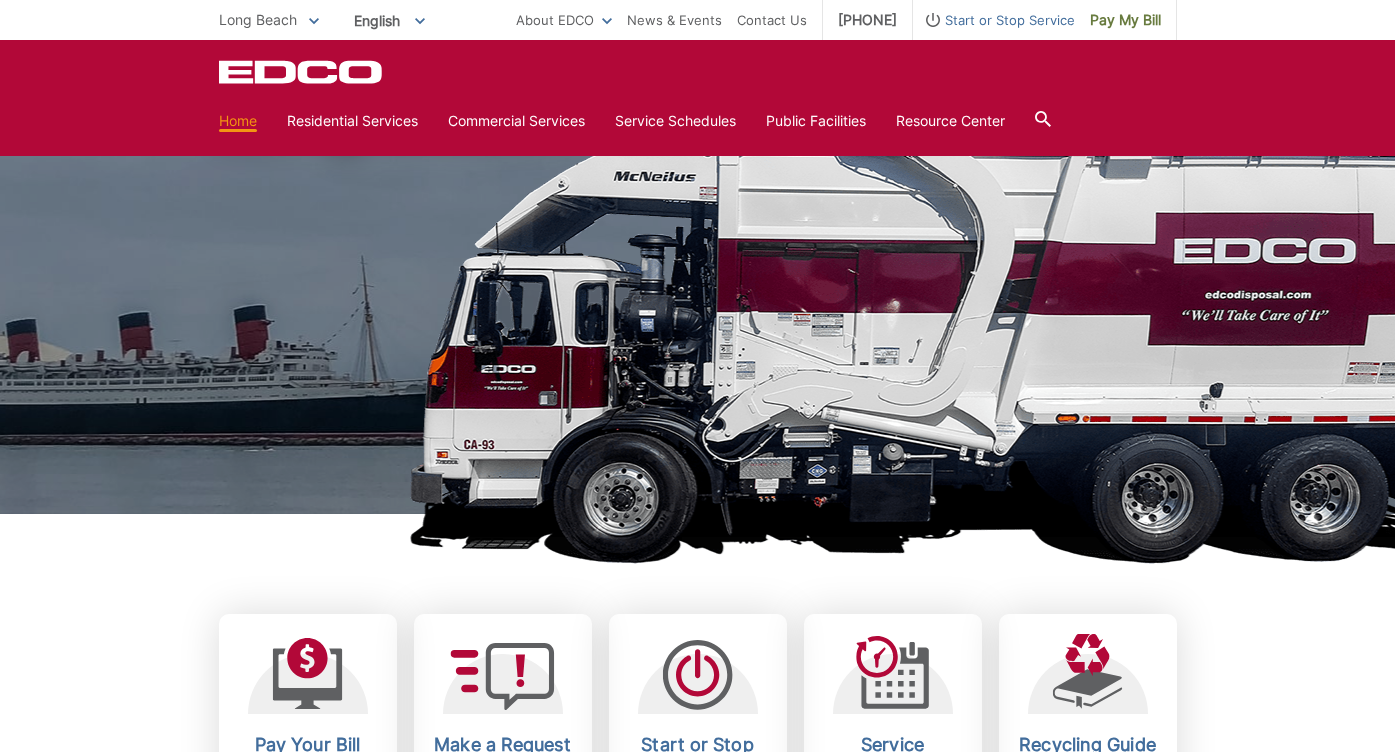 scroll, scrollTop: 0, scrollLeft: 0, axis: both 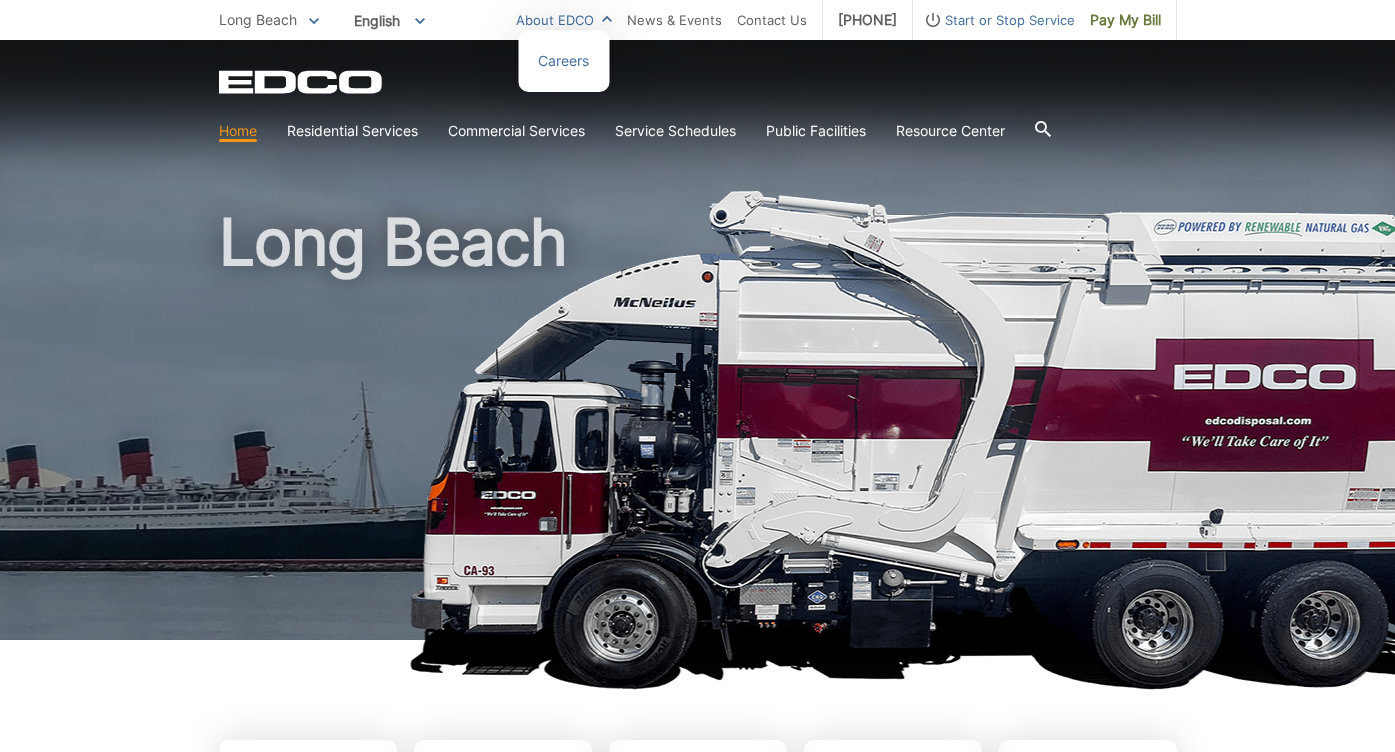 click on "About EDCO" at bounding box center (564, 20) 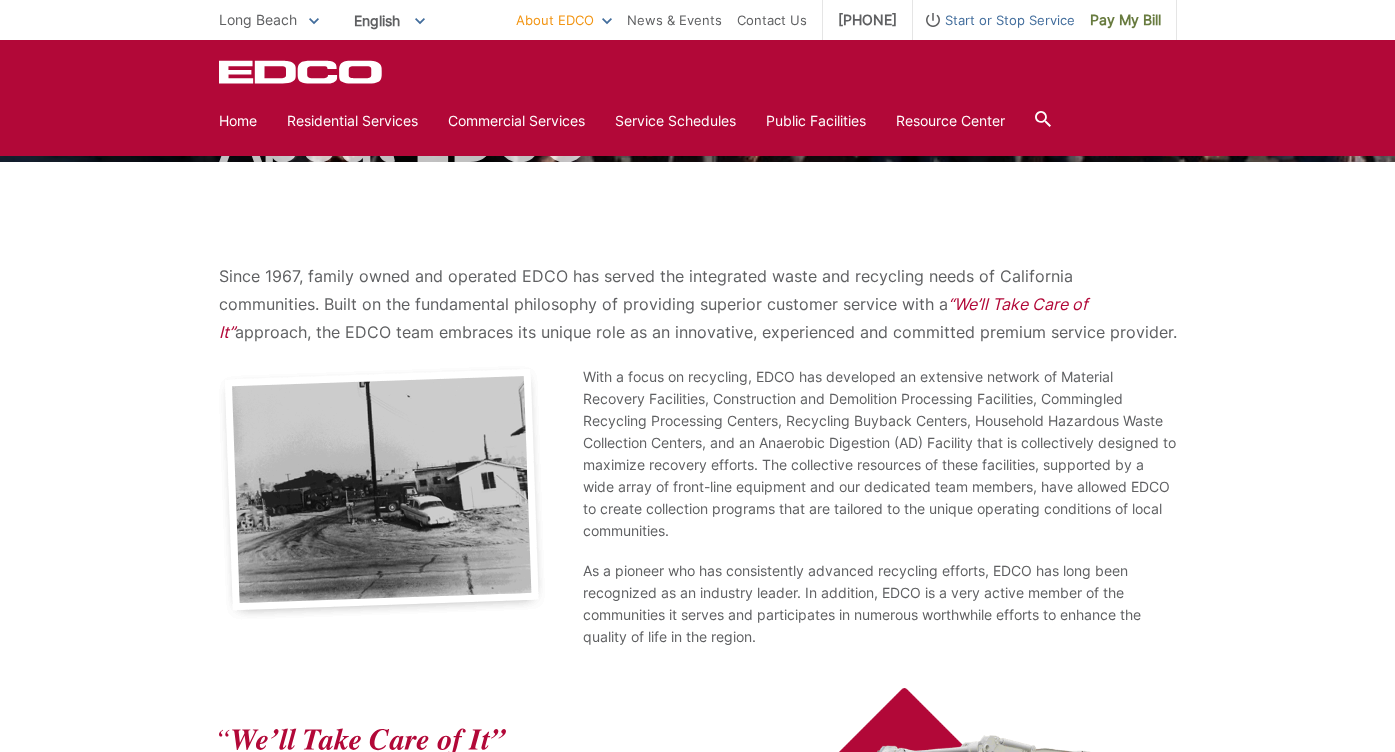 scroll, scrollTop: 0, scrollLeft: 0, axis: both 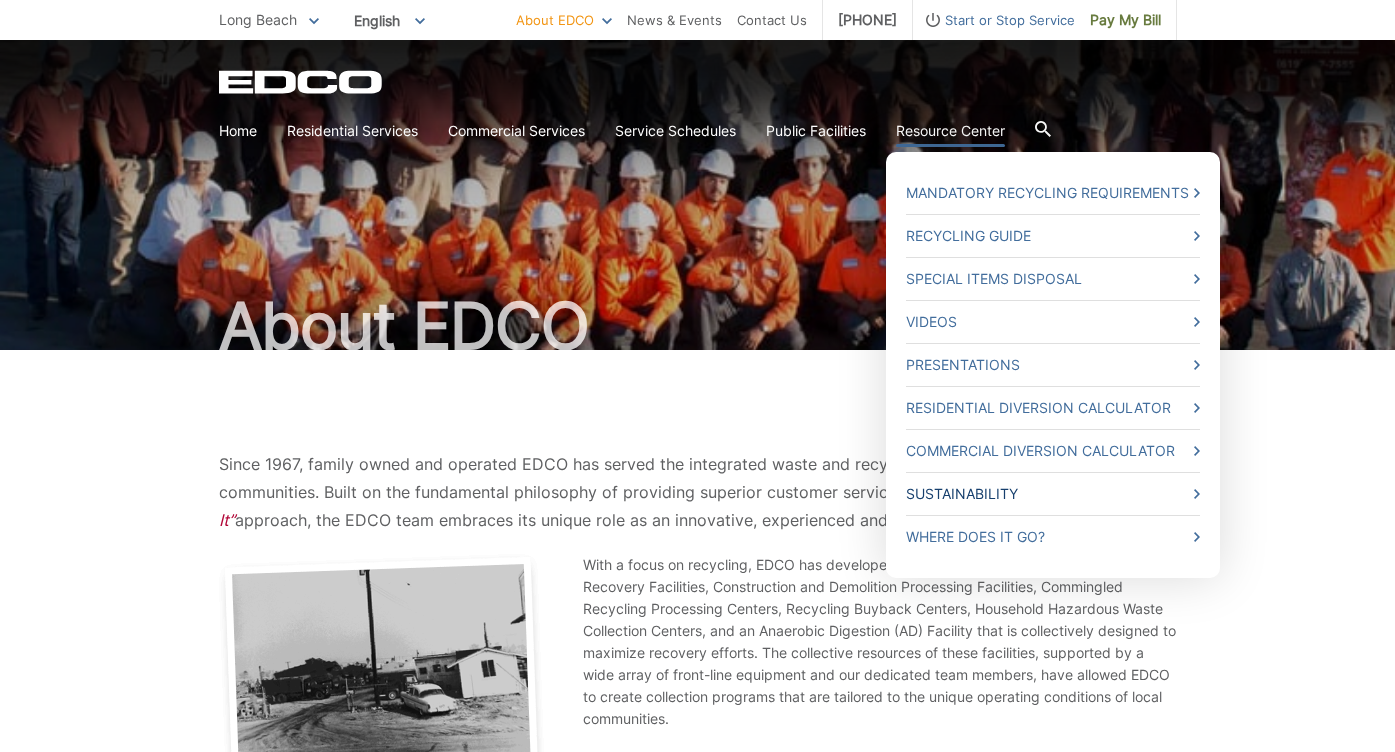 click on "Sustainability" at bounding box center [1053, 494] 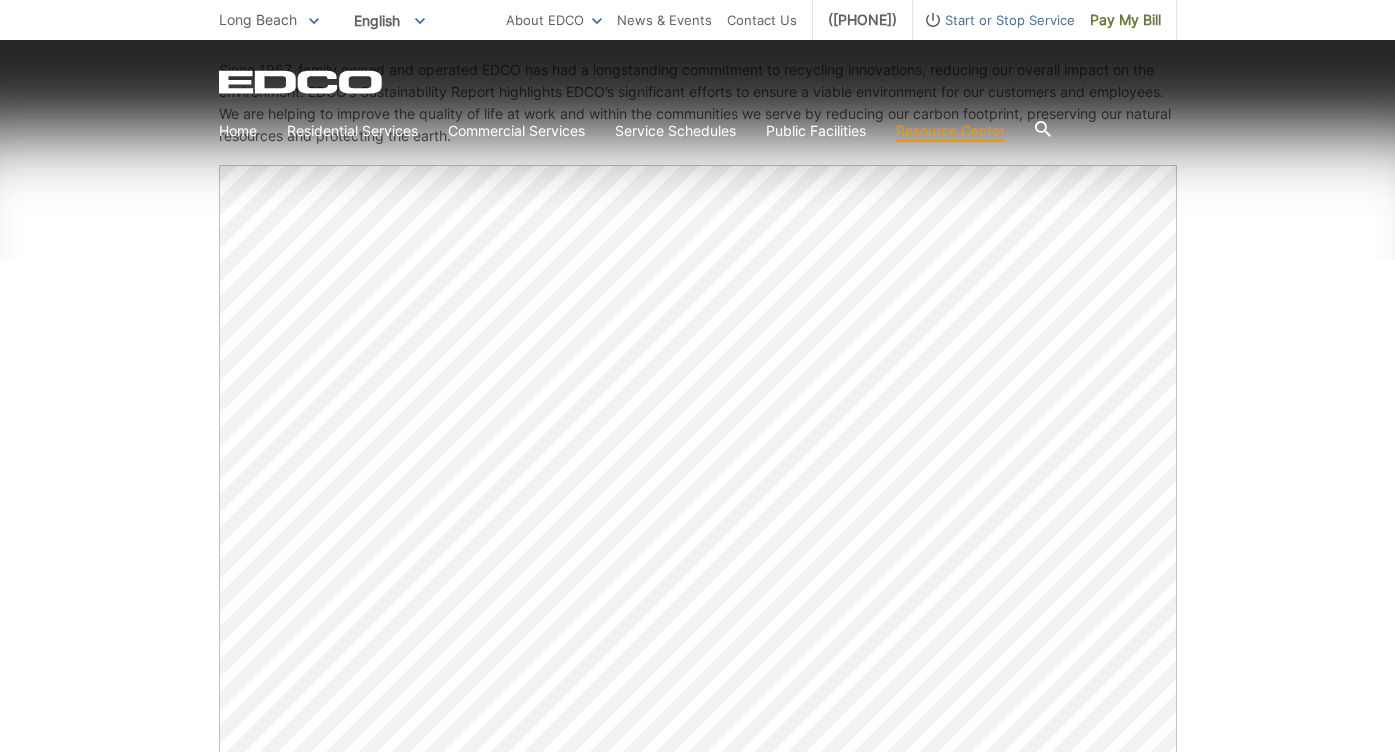 scroll, scrollTop: 482, scrollLeft: 0, axis: vertical 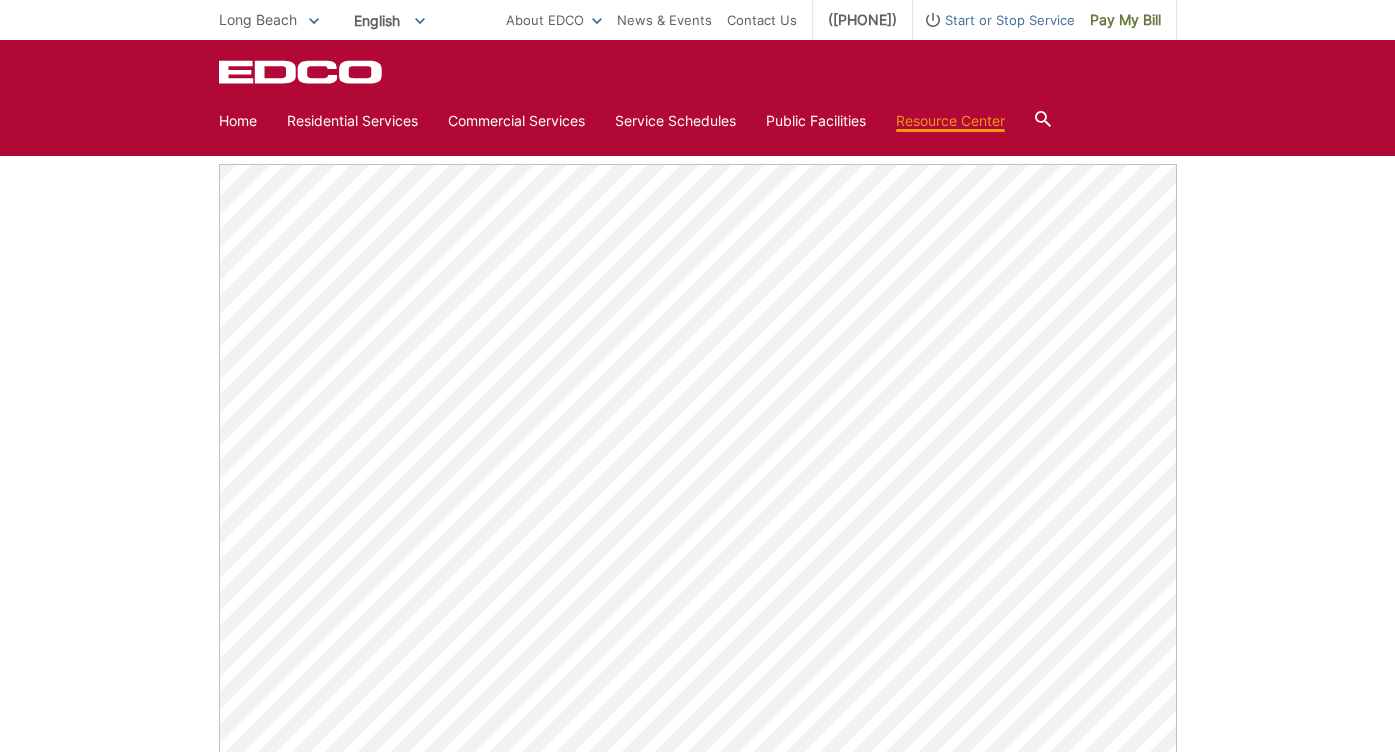 click on "EDCO Logo" 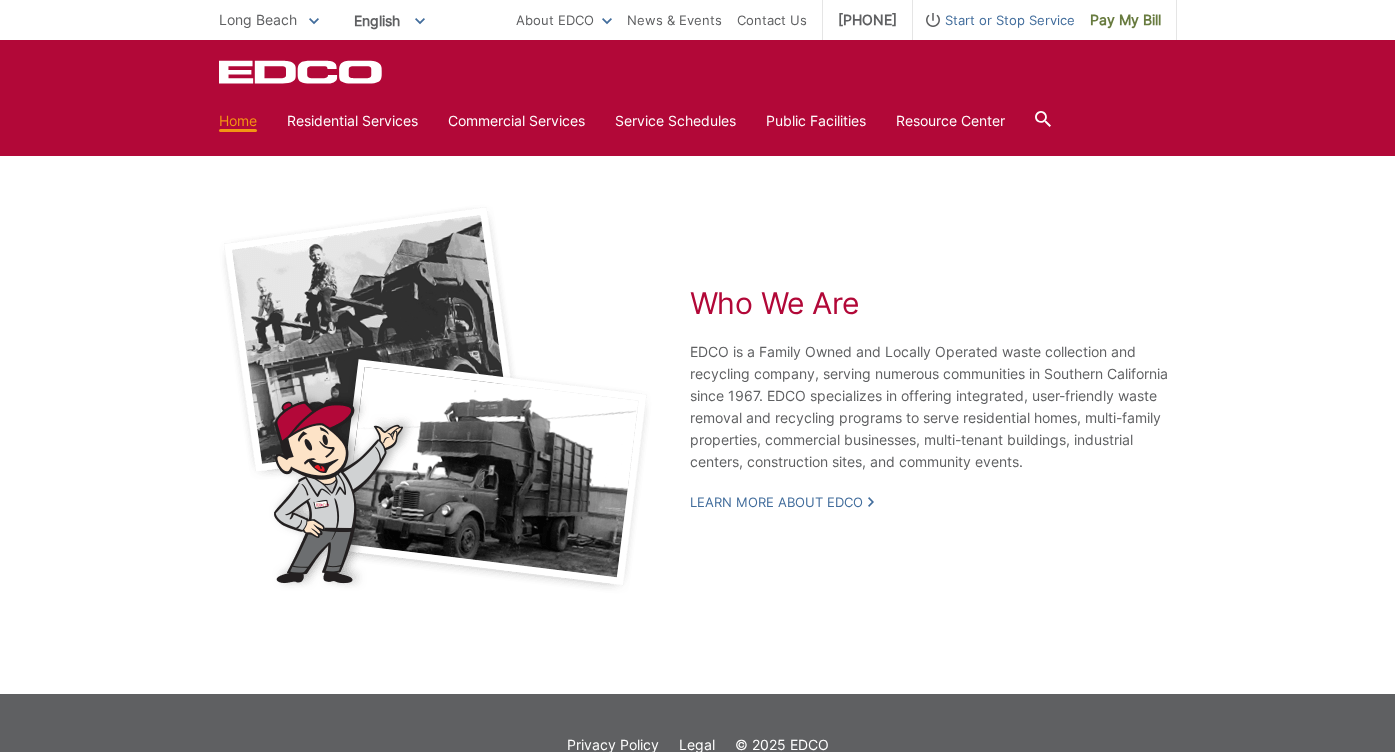 scroll, scrollTop: 3191, scrollLeft: 0, axis: vertical 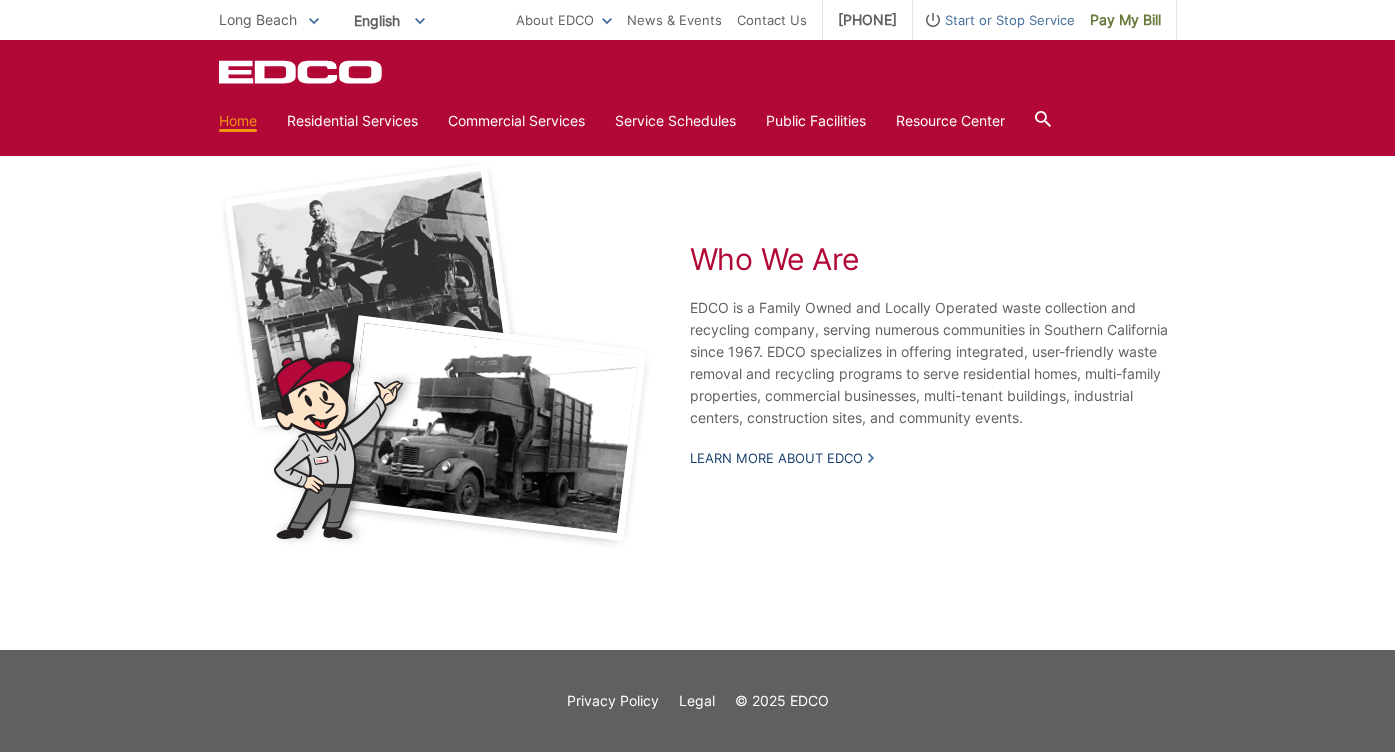 click on "Learn More About EDCO" at bounding box center [782, 458] 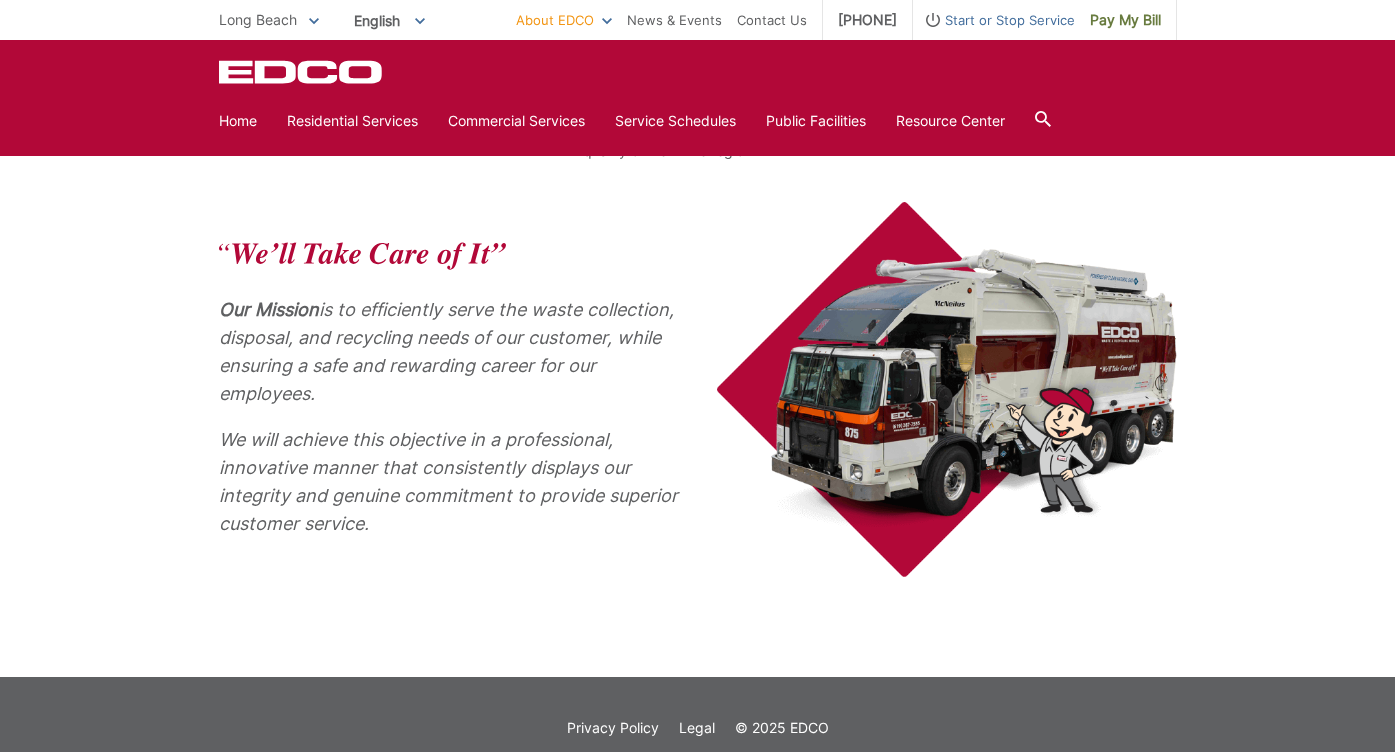 scroll, scrollTop: 701, scrollLeft: 0, axis: vertical 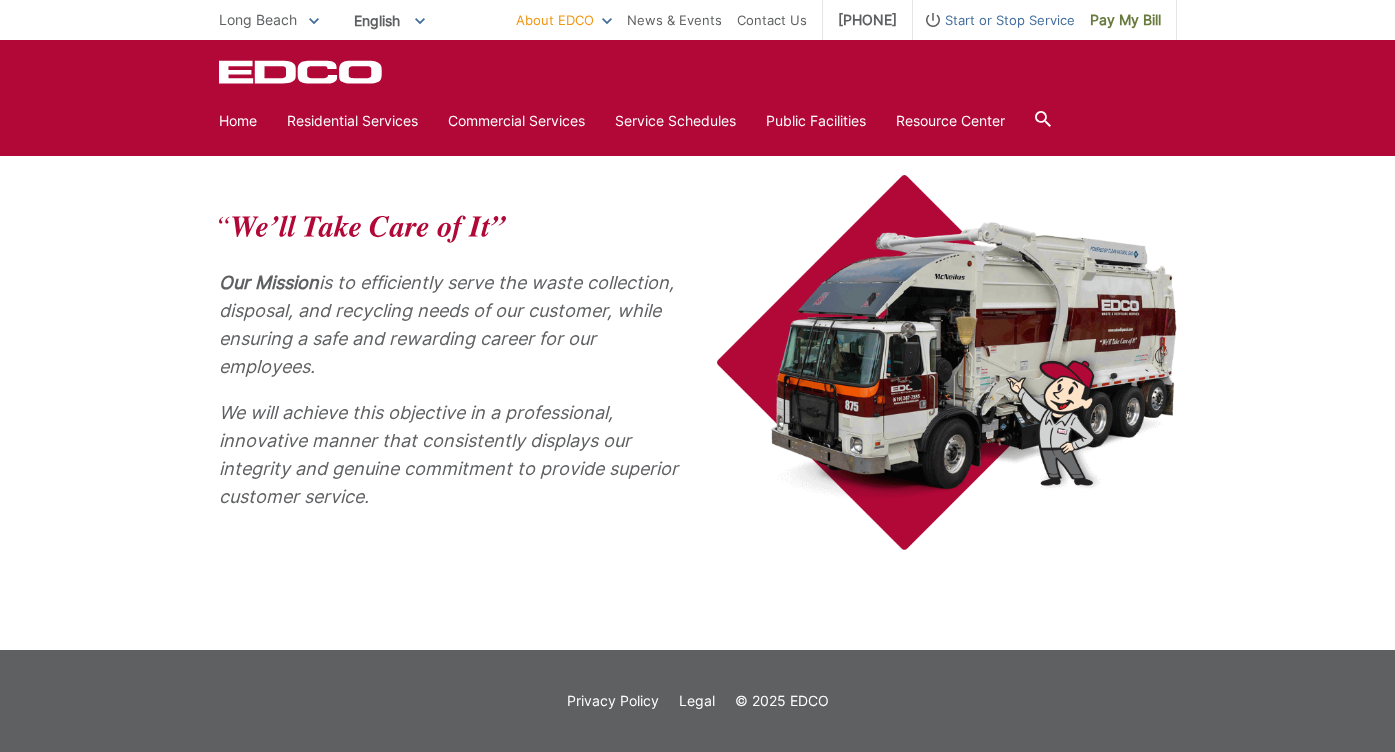 click at bounding box center (947, 362) 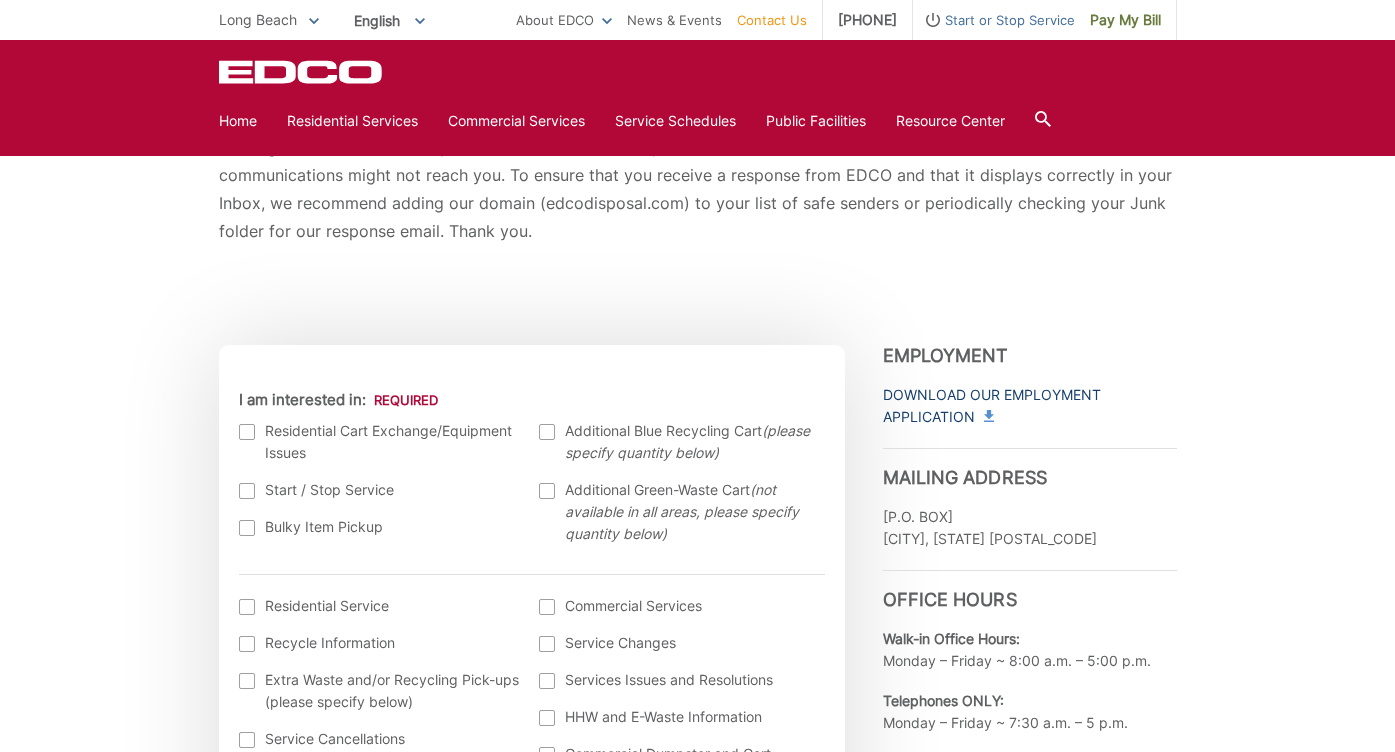 scroll, scrollTop: 440, scrollLeft: 0, axis: vertical 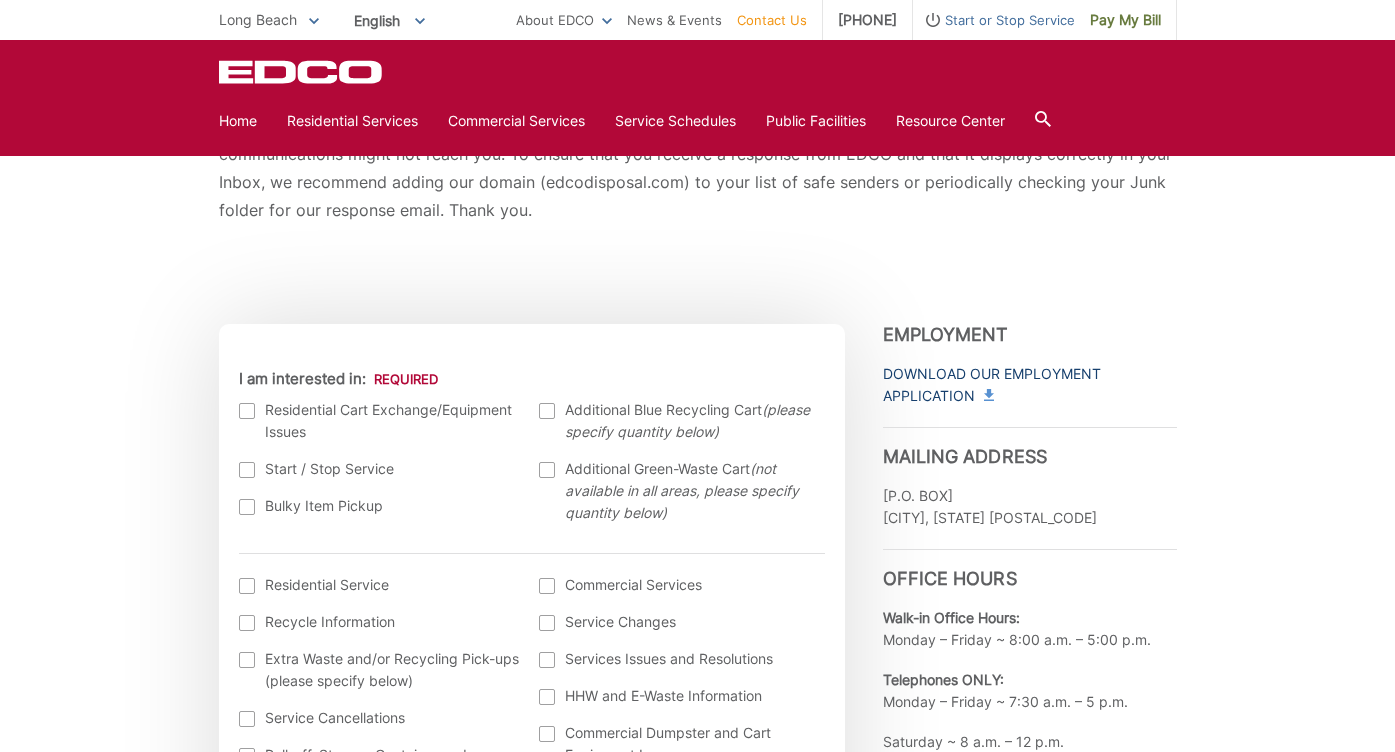 click on "Download Our Employment Application" at bounding box center [1030, 385] 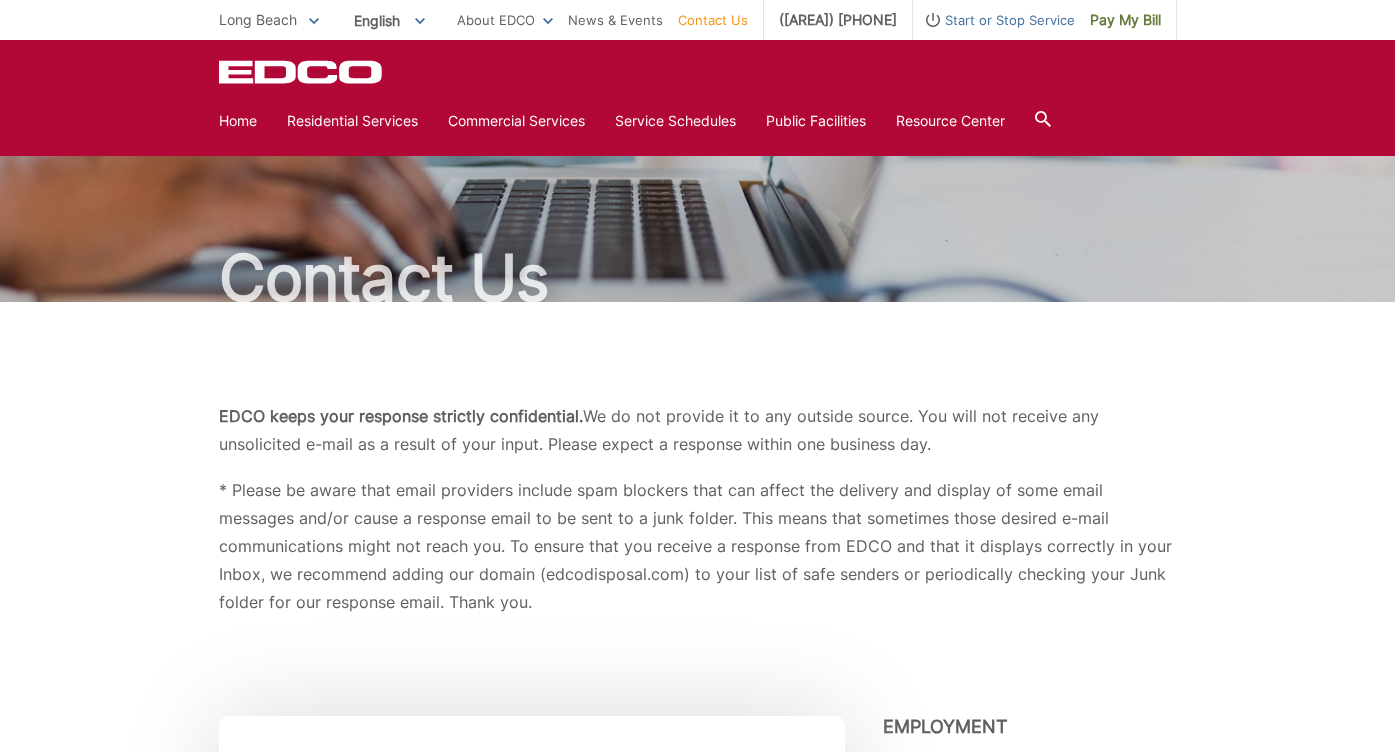 scroll, scrollTop: 0, scrollLeft: 0, axis: both 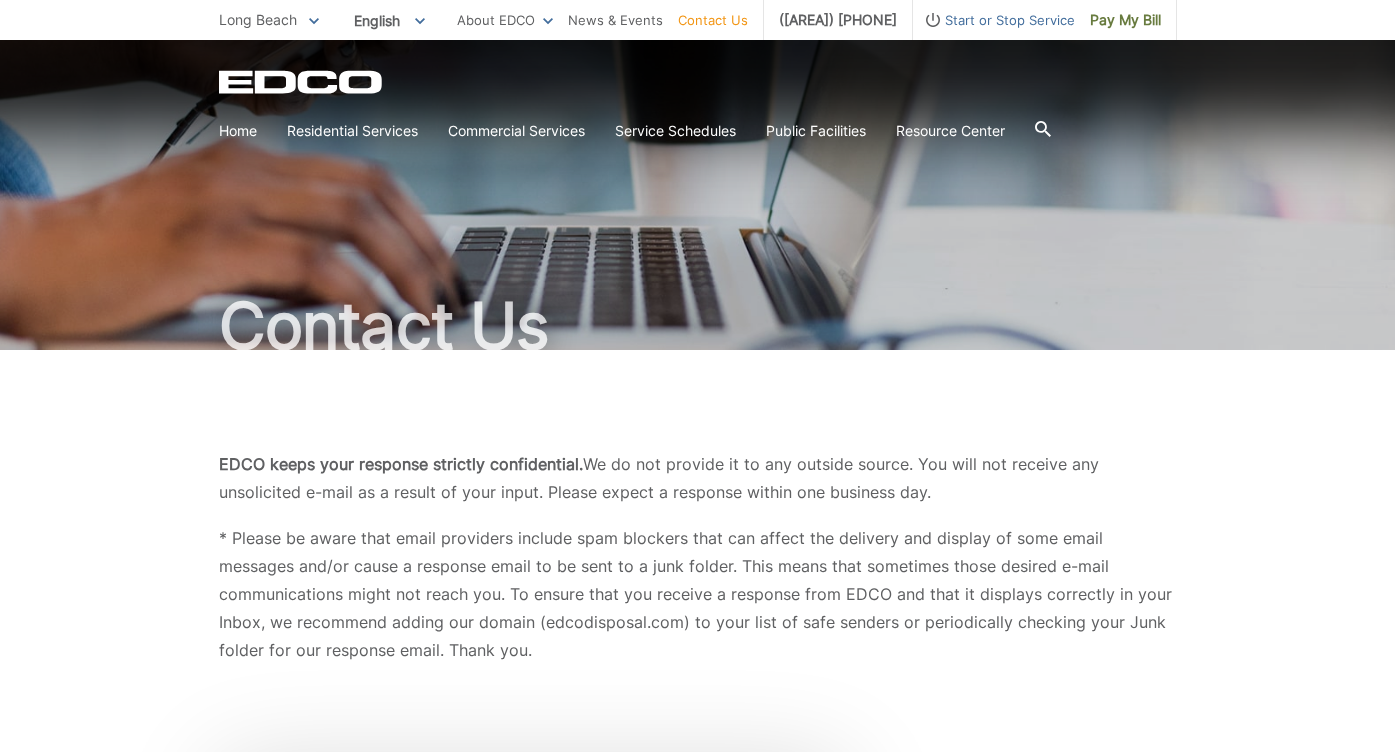 click 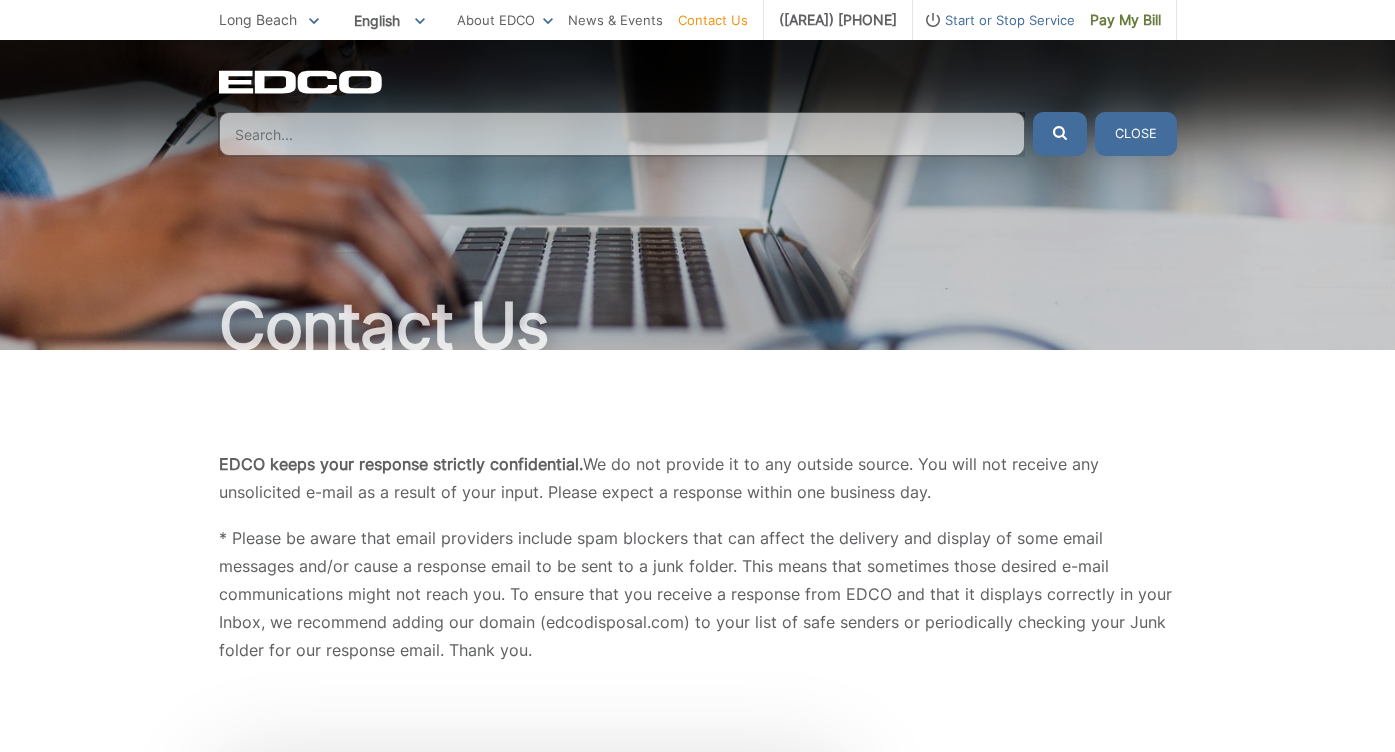 click at bounding box center [622, 134] 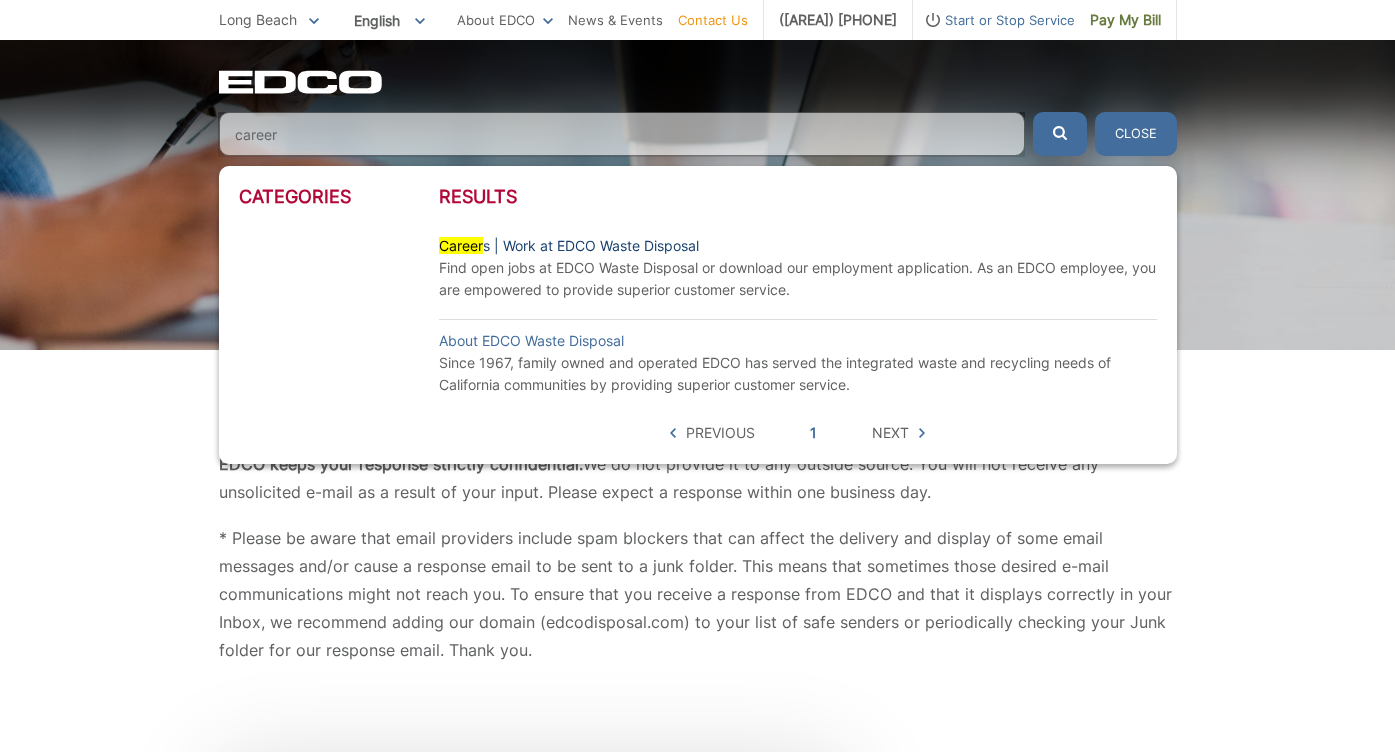 type on "career" 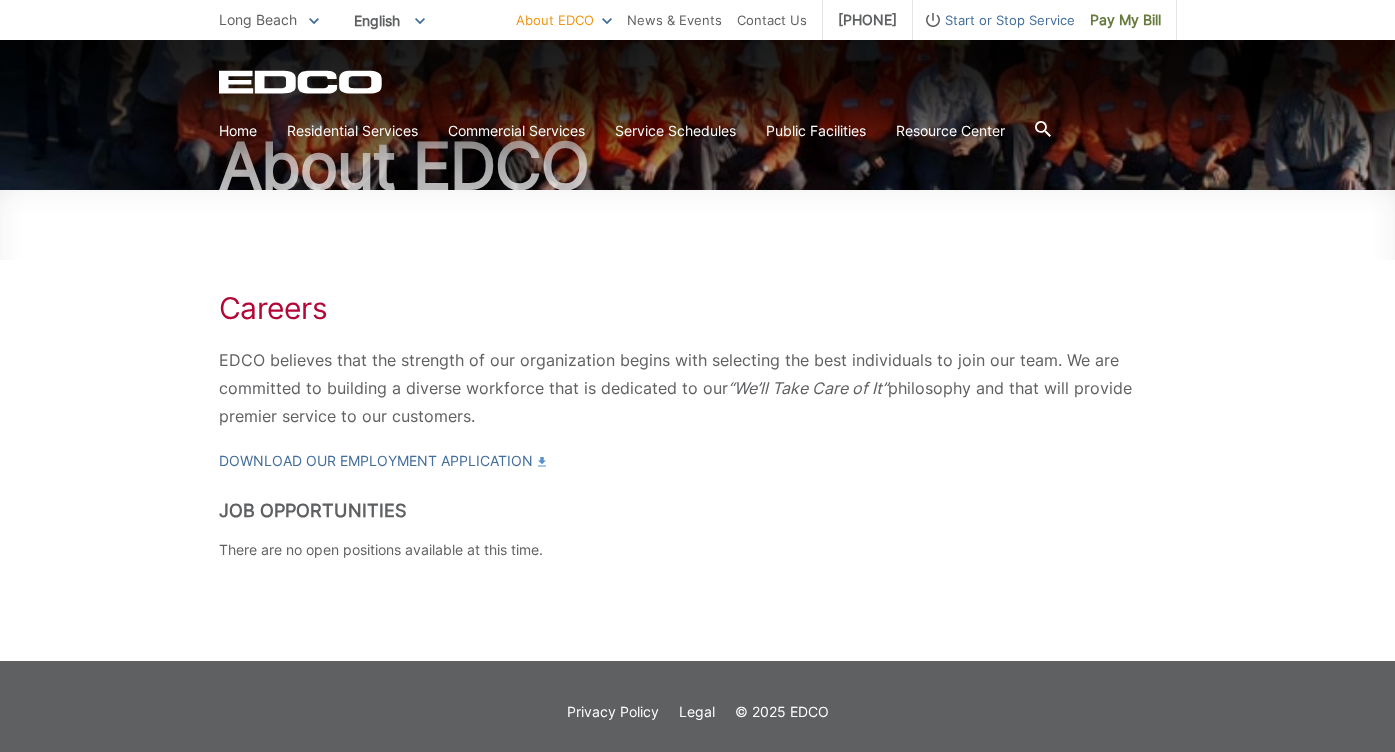 scroll, scrollTop: 171, scrollLeft: 0, axis: vertical 